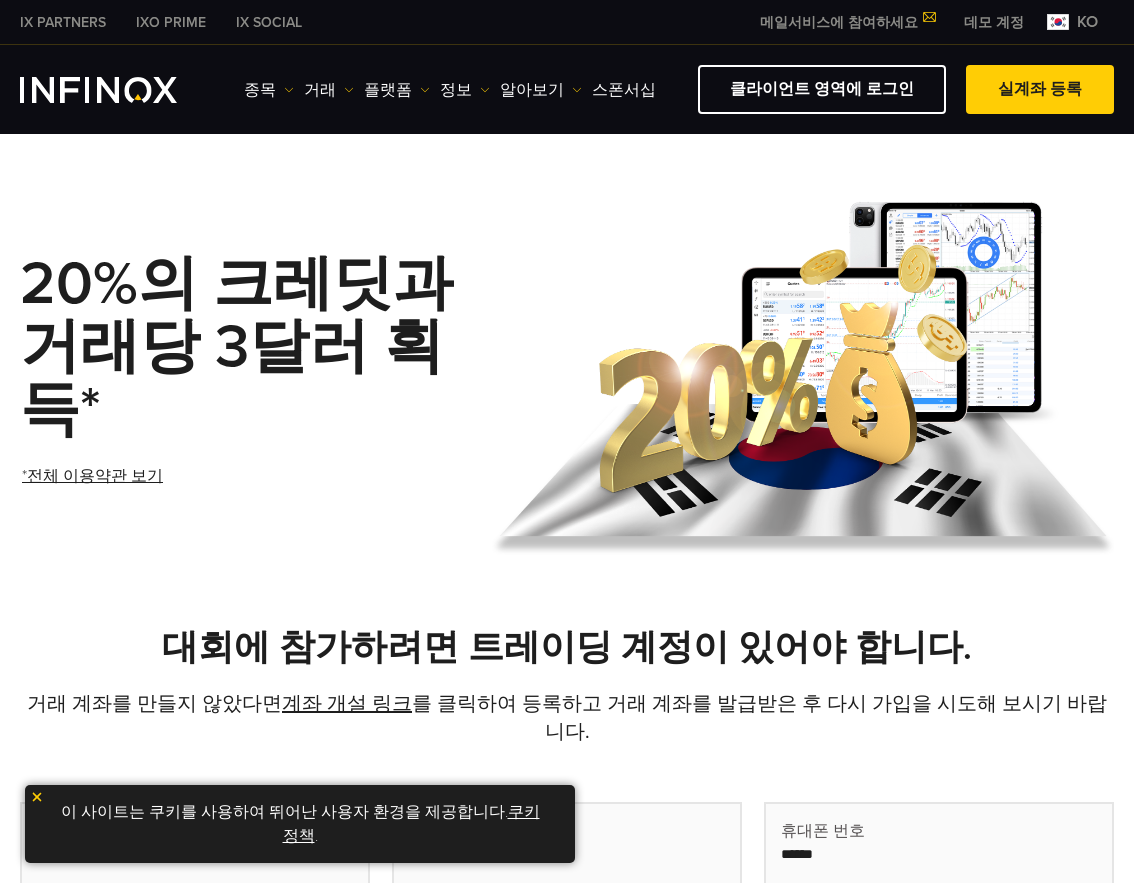 scroll, scrollTop: 0, scrollLeft: 0, axis: both 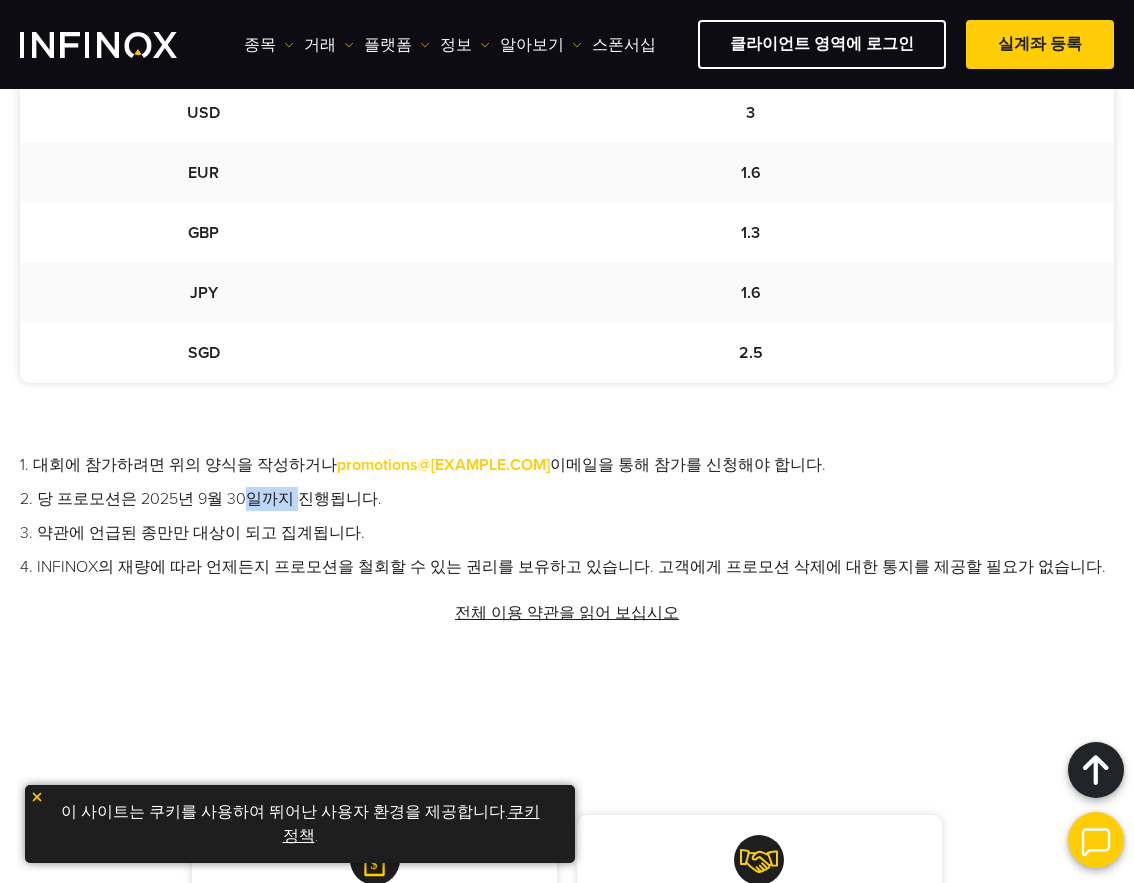 drag, startPoint x: 244, startPoint y: 473, endPoint x: 287, endPoint y: 473, distance: 43 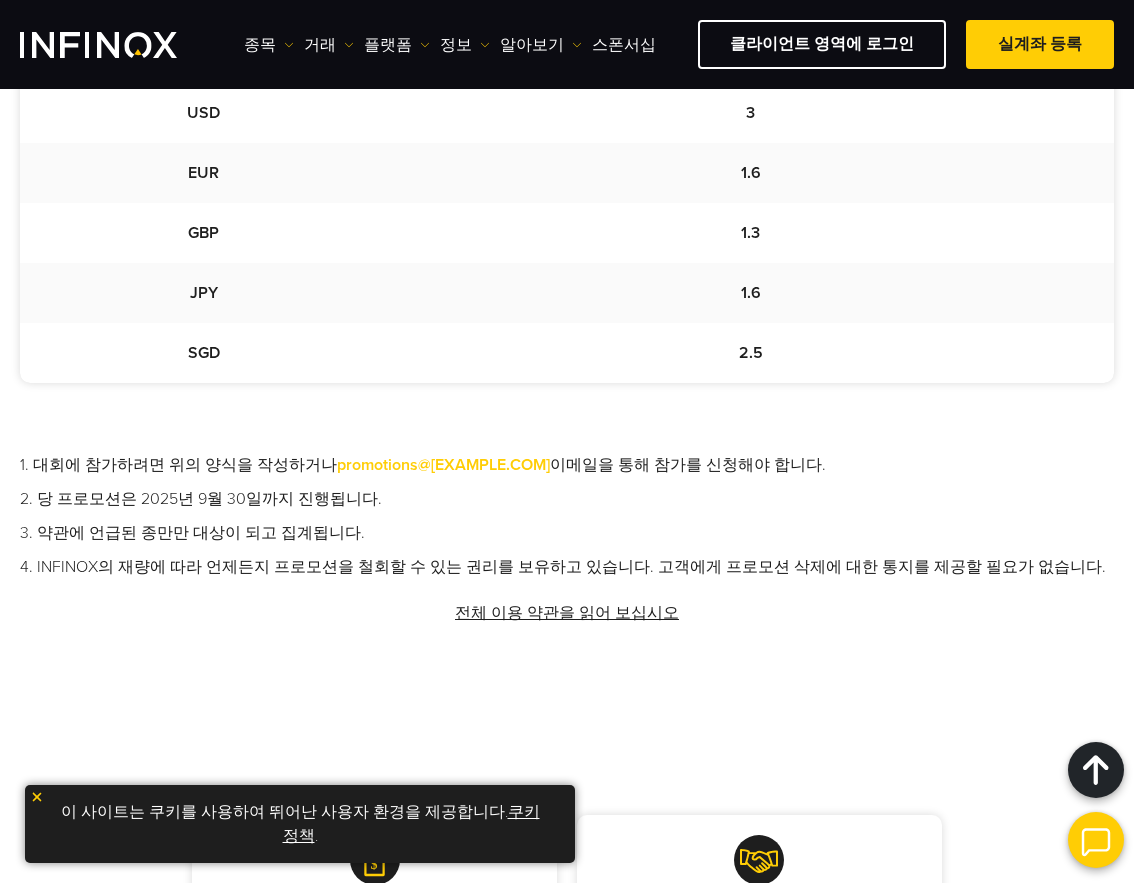 click on "1. 대회에 참가하려면 위의 양식을 작성하거나  promotions@[EXAMPLE.COM]  이메일을 통해 참가를 신청해야 합니다.
2. 당 프로모션은 2025년 9월 30일까지 진행됩니다.
3. 약관에 언급된 종만만 대상이 되고 집계됩니다.
4. INFINOX의 재량에 따라 언제든지 프로모션을 철회할 수 있는 권리를 보유하고 있습니다. 고객에게 프로모션 삭제에 대한 통지를 제공할 필요가 없습니다." at bounding box center [567, 516] 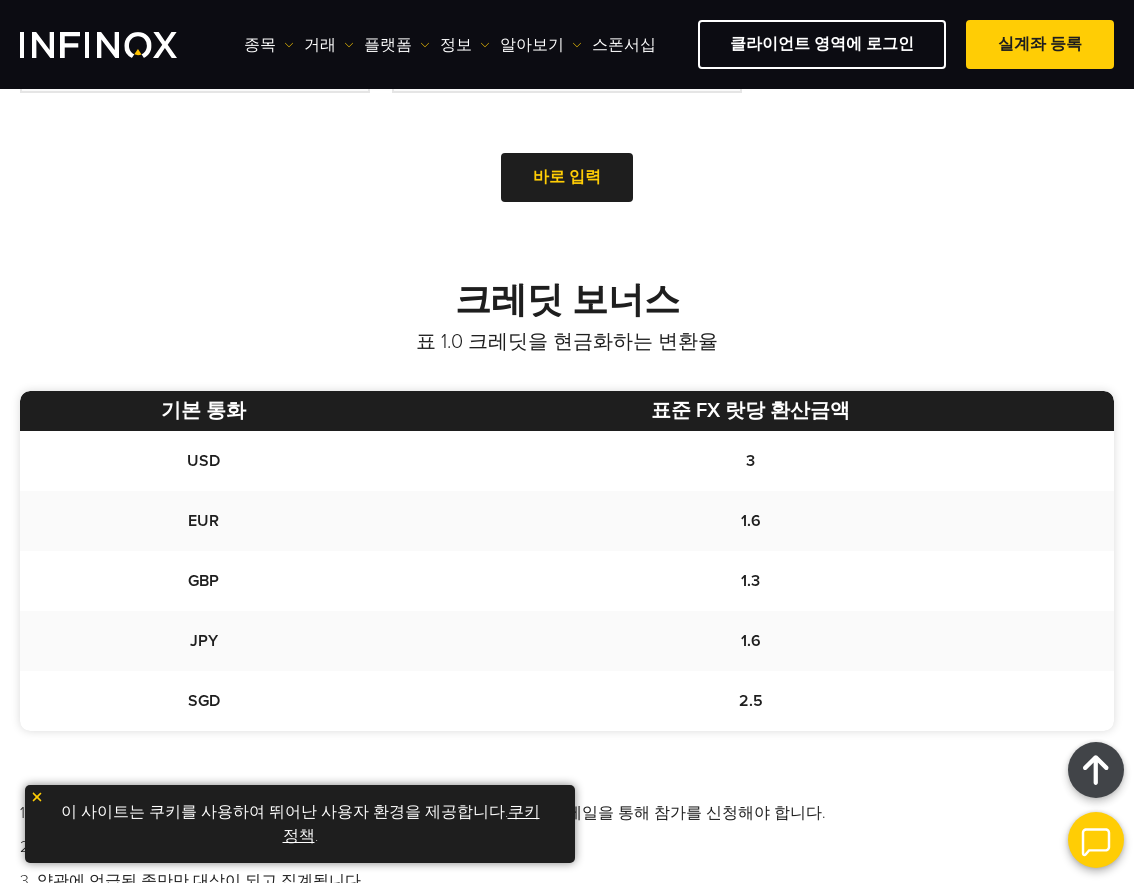 scroll, scrollTop: 800, scrollLeft: 0, axis: vertical 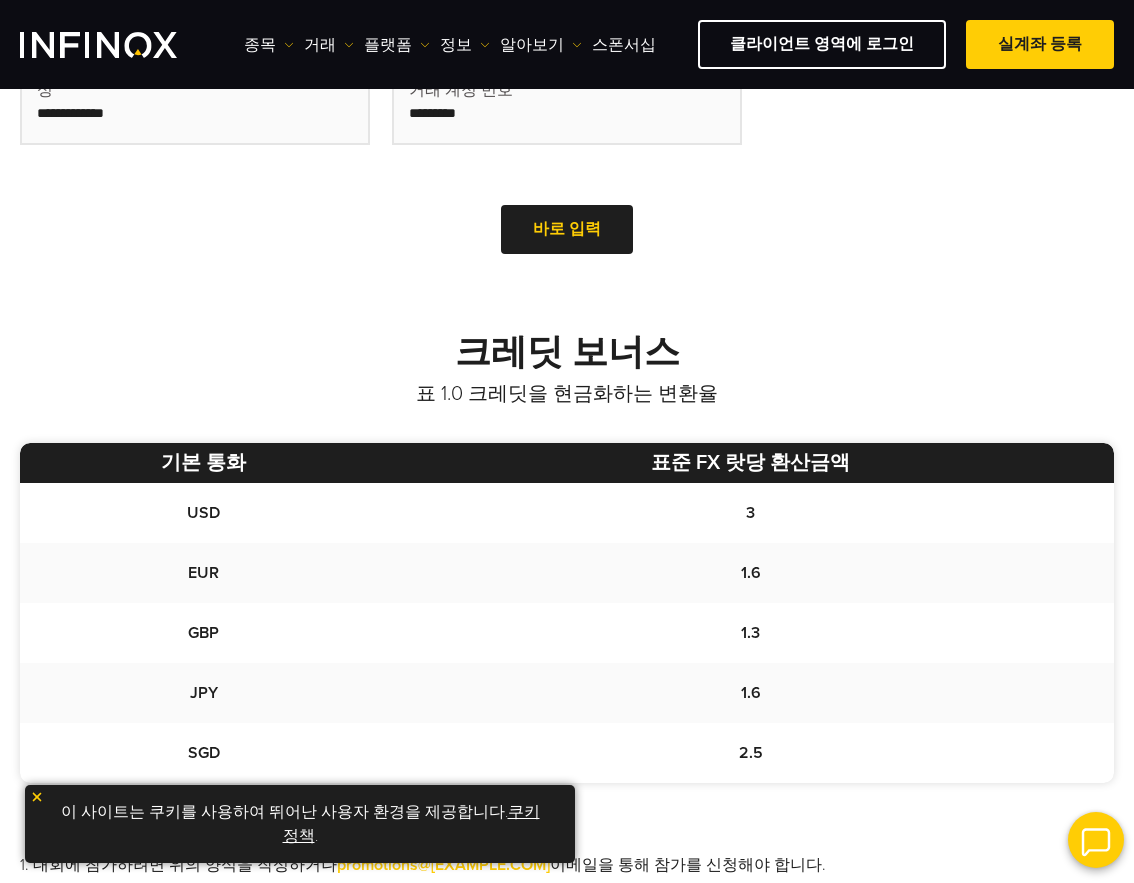 click on "표 1.0 크레딧을 현금화하는 변환율" at bounding box center (567, 394) 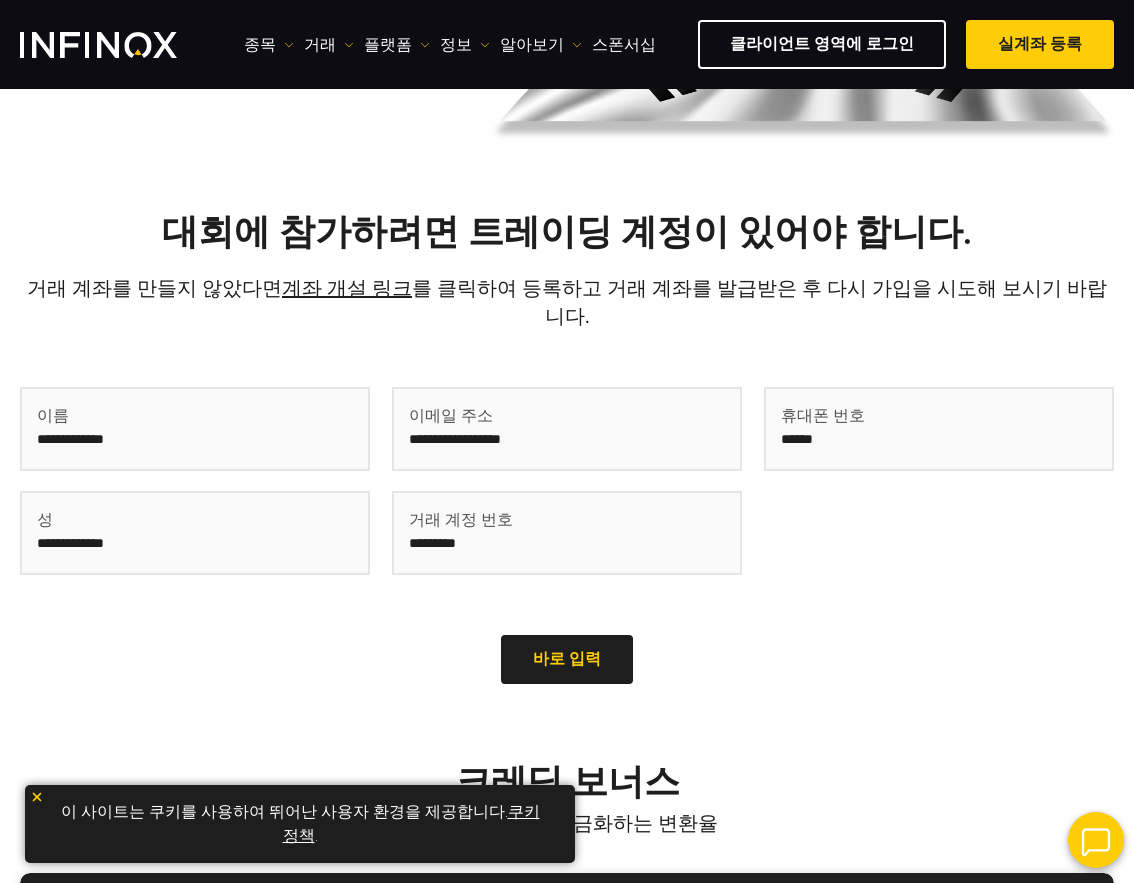 scroll, scrollTop: 500, scrollLeft: 0, axis: vertical 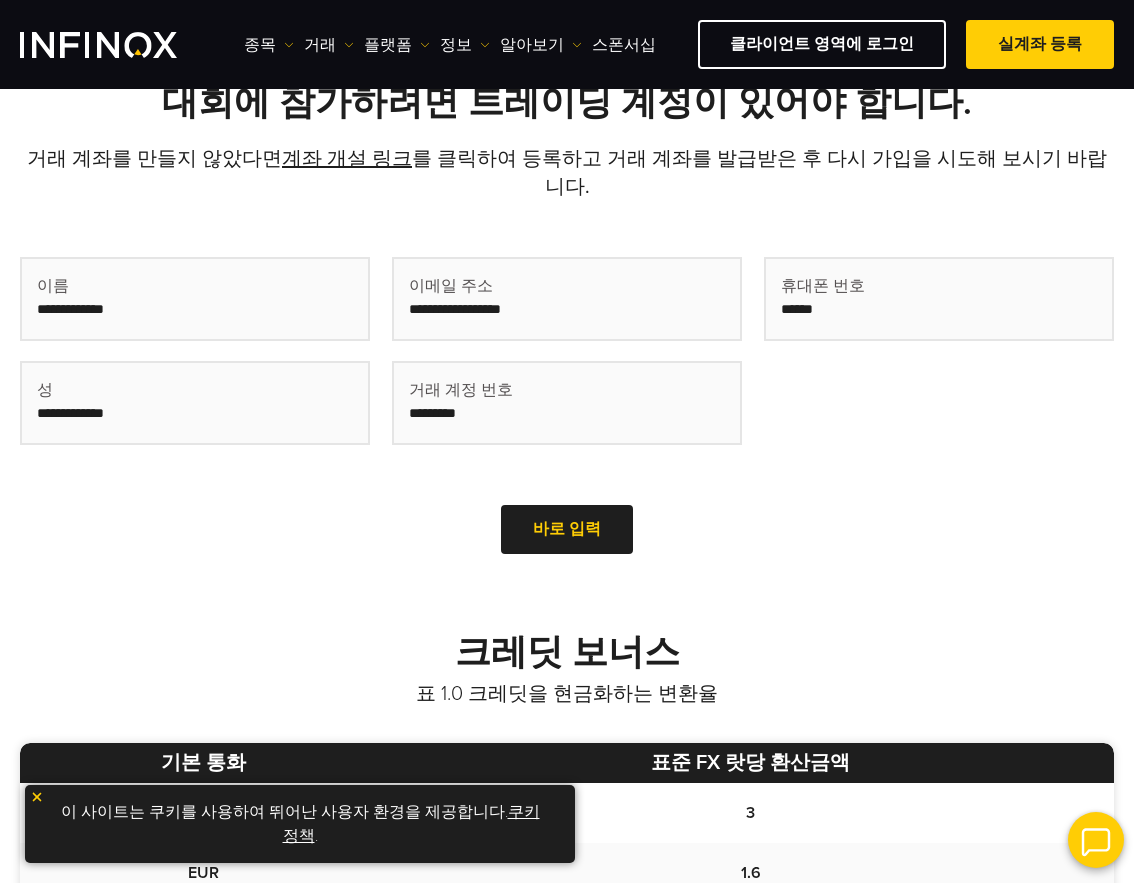 click on "휴대폰 번호
올바른 휴대폰 번호를 입력" at bounding box center (939, 361) 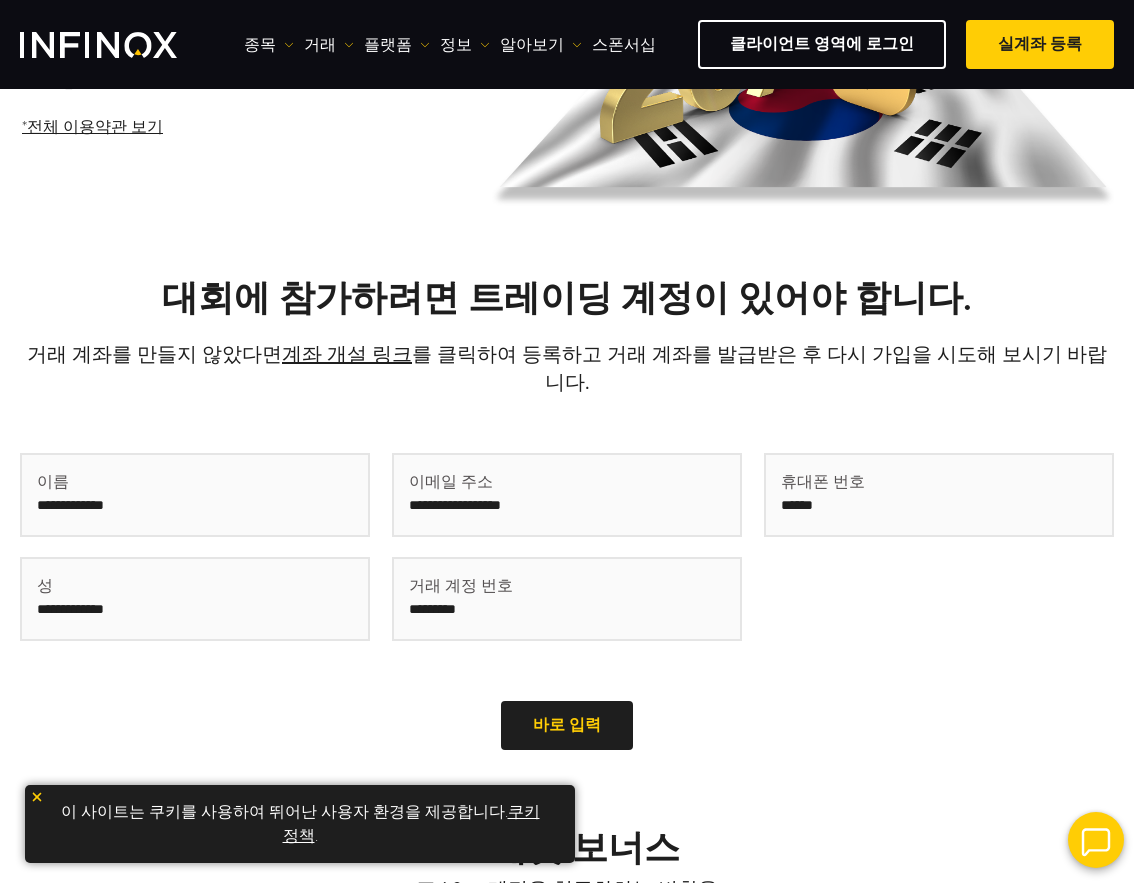 scroll, scrollTop: 300, scrollLeft: 0, axis: vertical 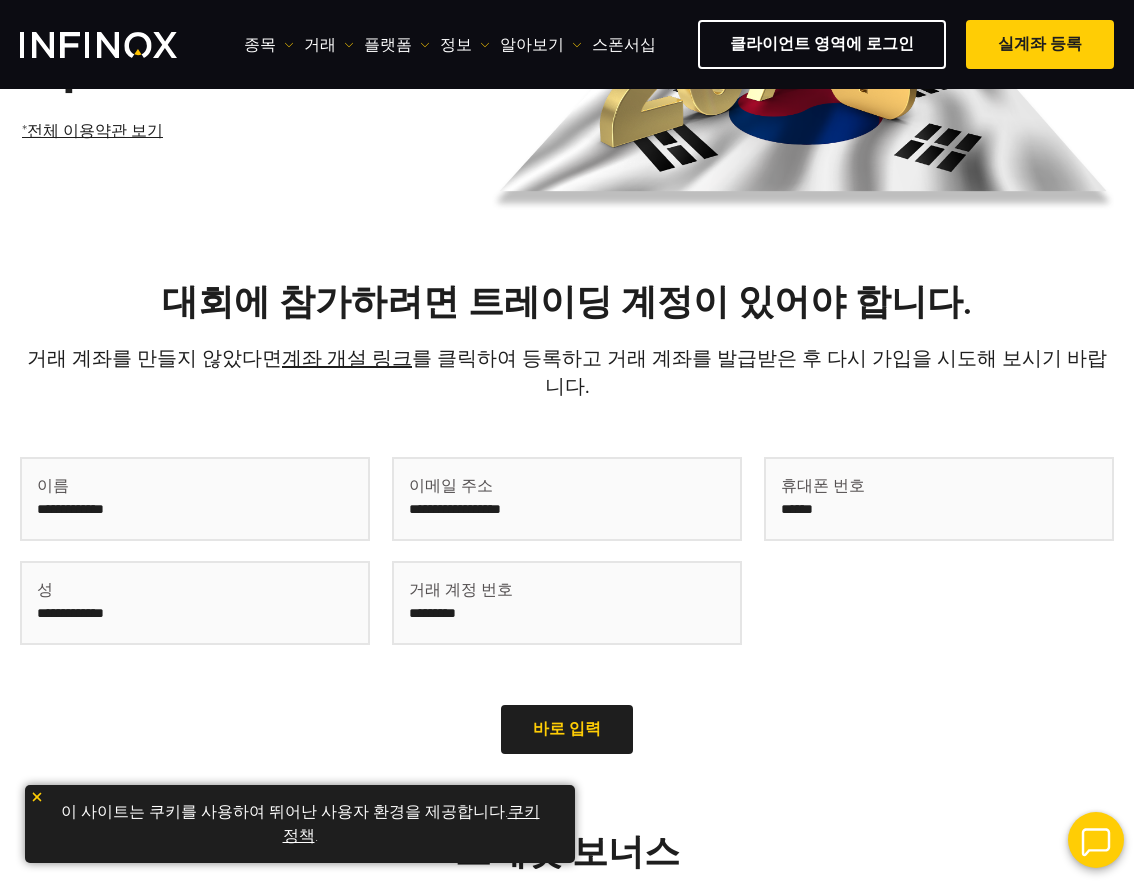 click at bounding box center [195, 499] 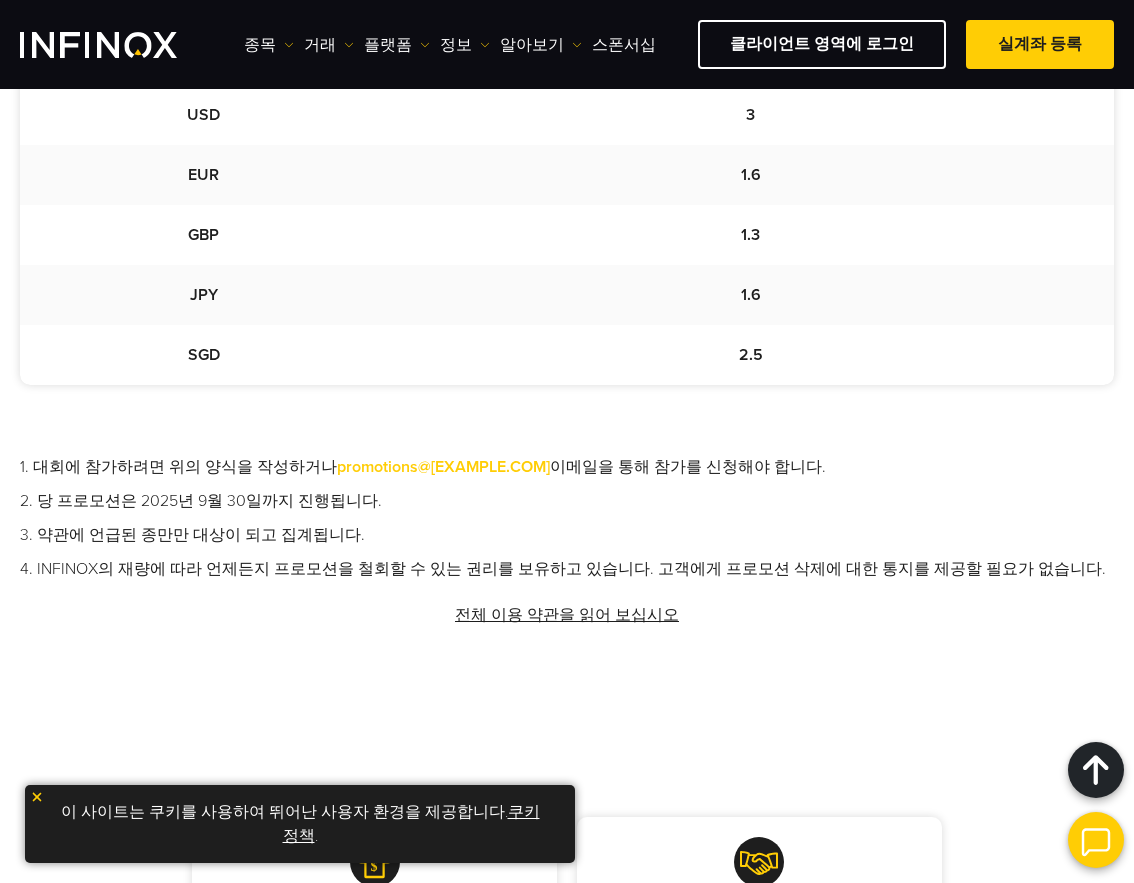 scroll, scrollTop: 1200, scrollLeft: 0, axis: vertical 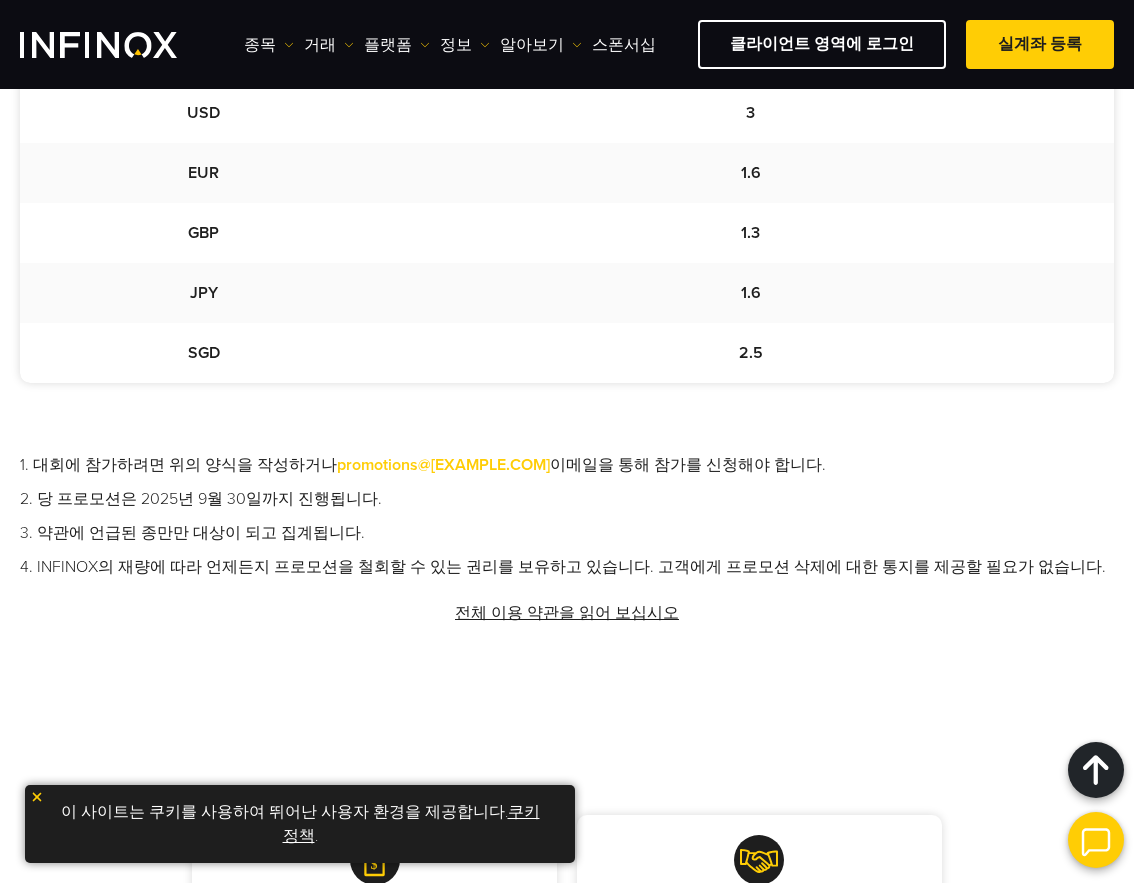 click on "1. 대회에 참가하려면 위의 양식을 작성하거나  promotions@[EXAMPLE.COM]  이메일을 통해 참가를 신청해야 합니다.
2. 당 프로모션은 2025년 9월 30일까지 진행됩니다.
3. 약관에 언급된 종만만 대상이 되고 집계됩니다.
4. INFINOX의 재량에 따라 언제든지 프로모션을 철회할 수 있는 권리를 보유하고 있습니다. 고객에게 프로모션 삭제에 대한 통지를 제공할 필요가 없습니다.
전체 이용 약관을 읽어 보십시오" at bounding box center [567, 549] 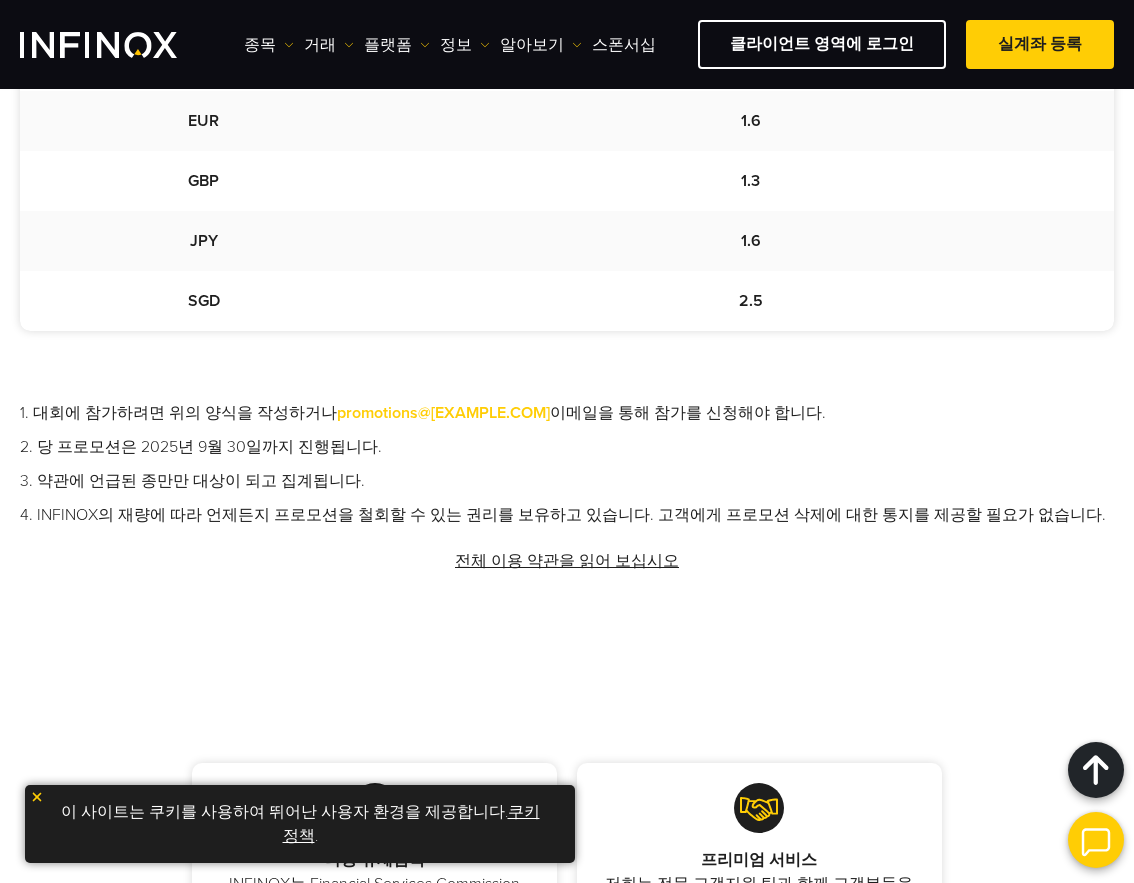 scroll, scrollTop: 1300, scrollLeft: 0, axis: vertical 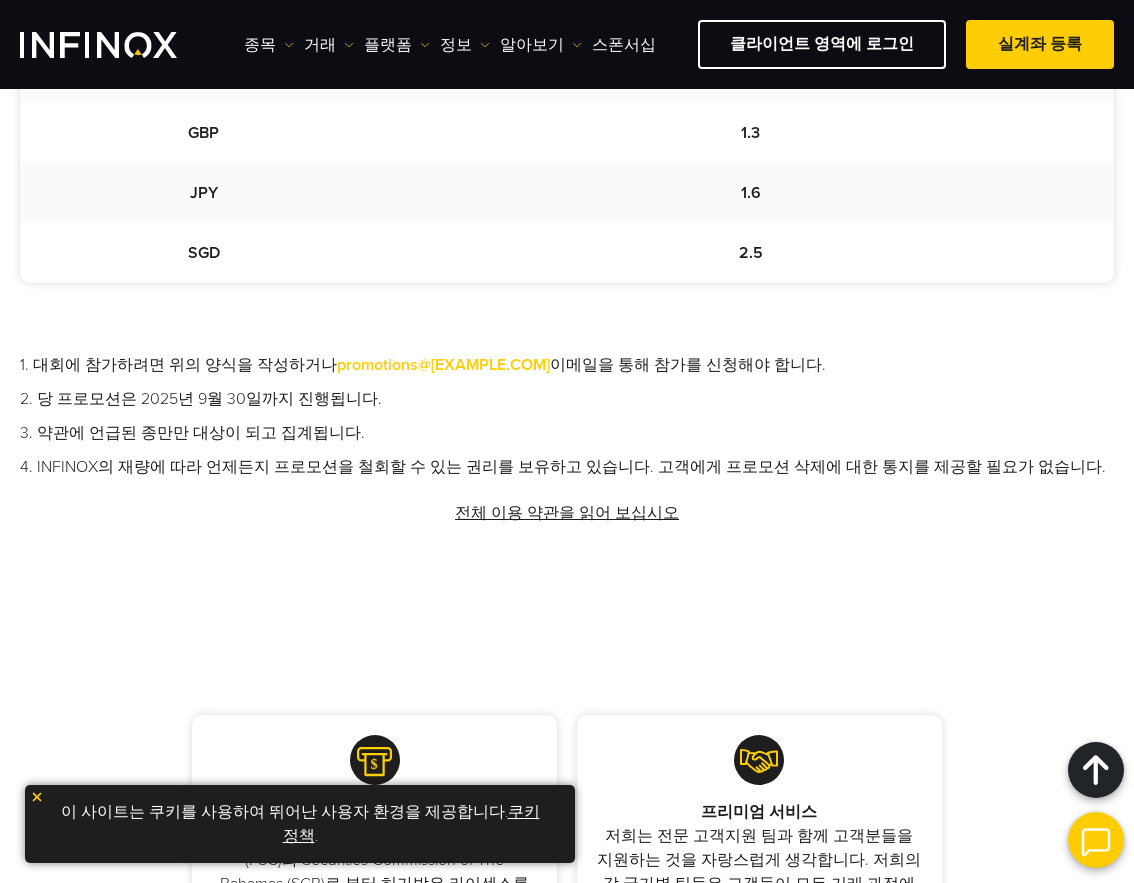 click on "1. 대회에 참가하려면 위의 양식을 작성하거나  promotions@[EXAMPLE.COM]  이메일을 통해 참가를 신청해야 합니다.
2. 당 프로모션은 2025년 9월 30일까지 진행됩니다.
3. 약관에 언급된 종만만 대상이 되고 집계됩니다.
4. INFINOX의 재량에 따라 언제든지 프로모션을 철회할 수 있는 권리를 보유하고 있습니다. 고객에게 프로모션 삭제에 대한 통지를 제공할 필요가 없습니다.
전체 이용 약관을 읽어 보십시오" at bounding box center [567, 449] 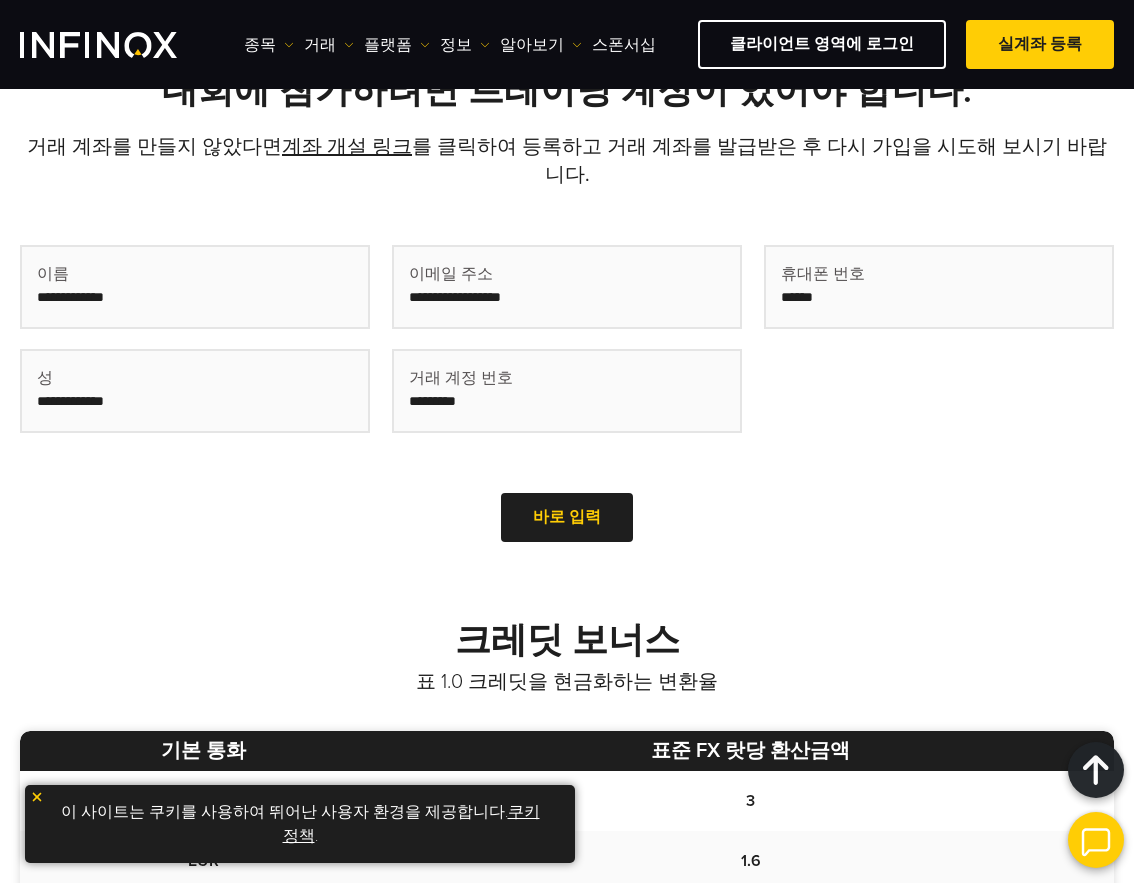 scroll, scrollTop: 500, scrollLeft: 0, axis: vertical 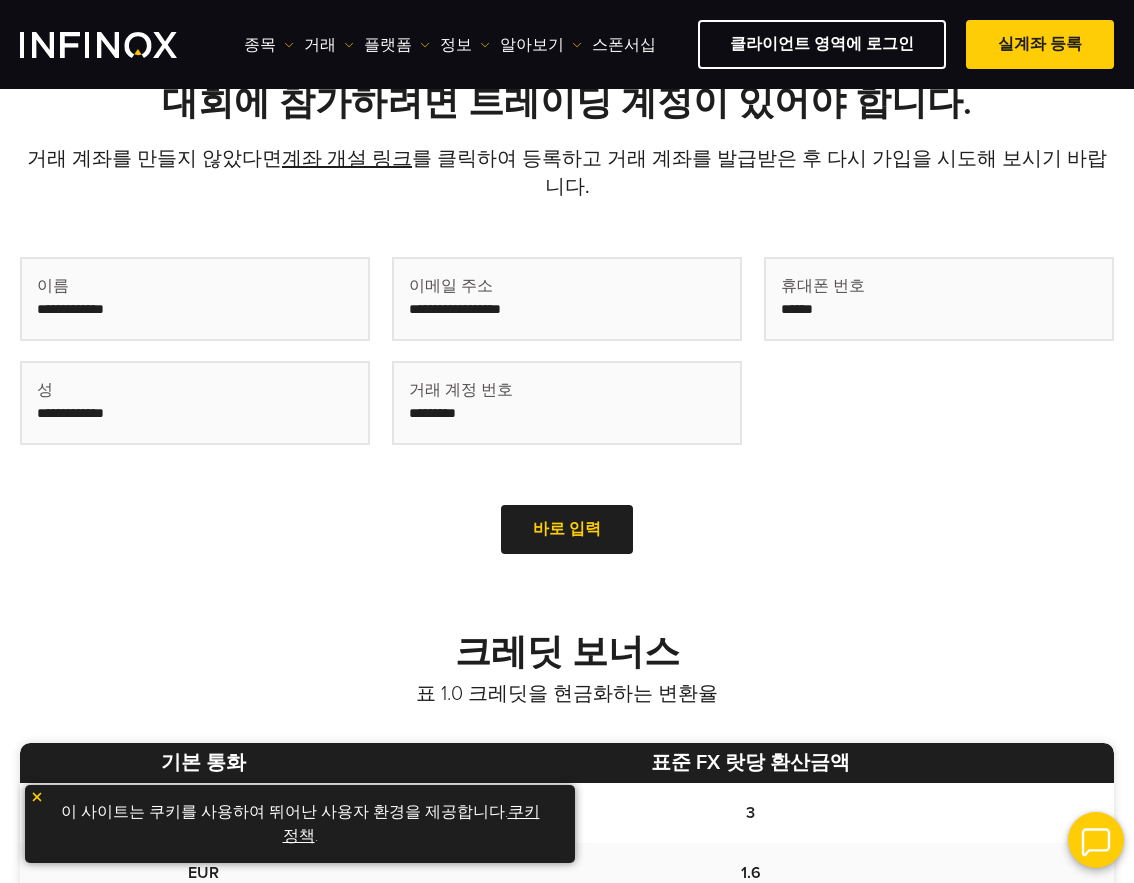 click on "First Name (Required) Last Name (Required) Email (Required)
Trading Account number (Required) Time Phone [PHONE] This field is for validation purposes and should be left unchanged.
******
이름
이름 성 성" at bounding box center [567, 401] 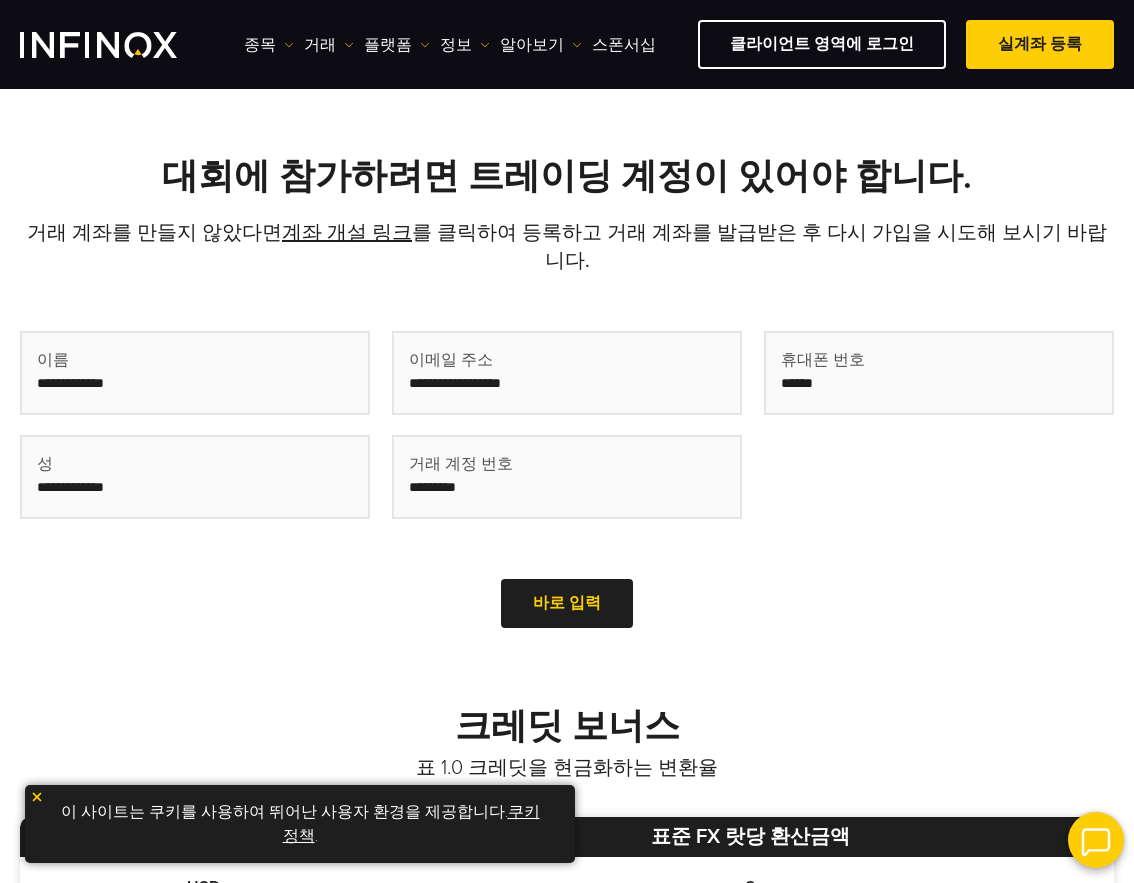 scroll, scrollTop: 300, scrollLeft: 0, axis: vertical 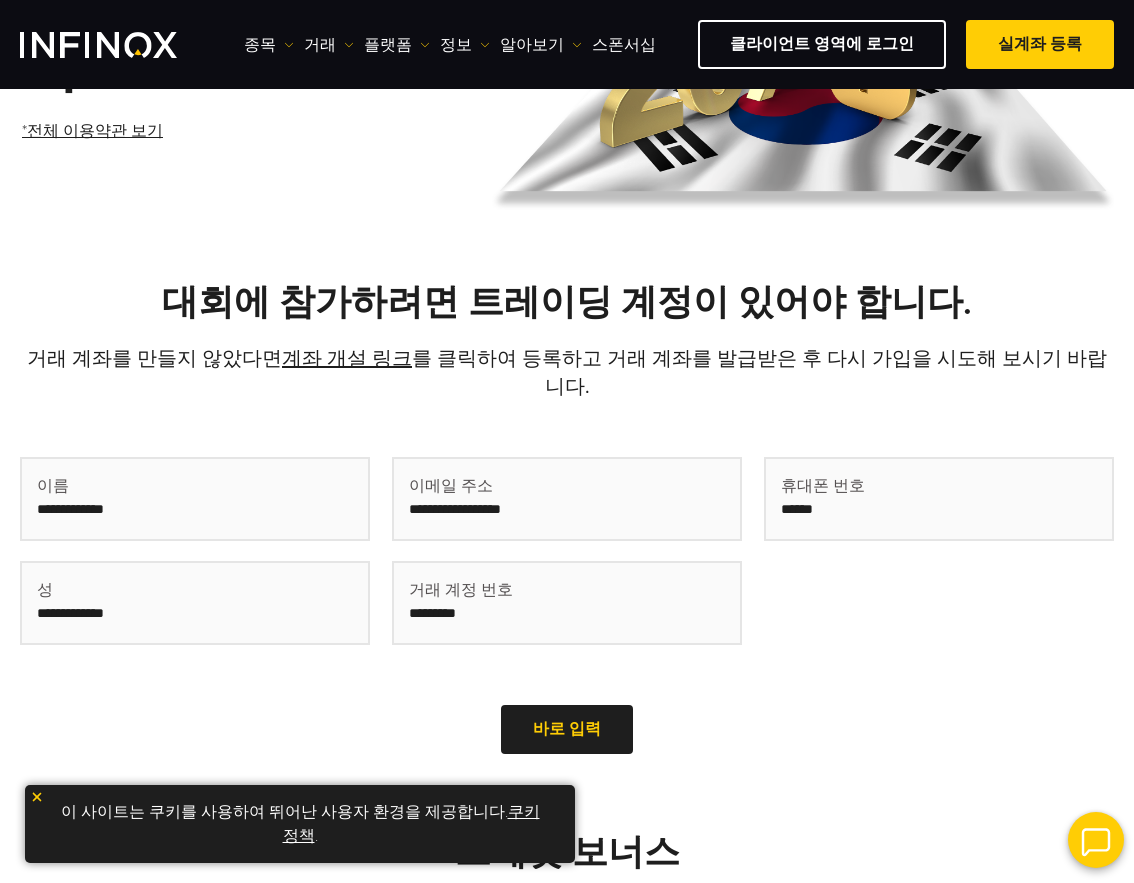 click on "휴대폰 번호
올바른 휴대폰 번호를 입력" at bounding box center [939, 561] 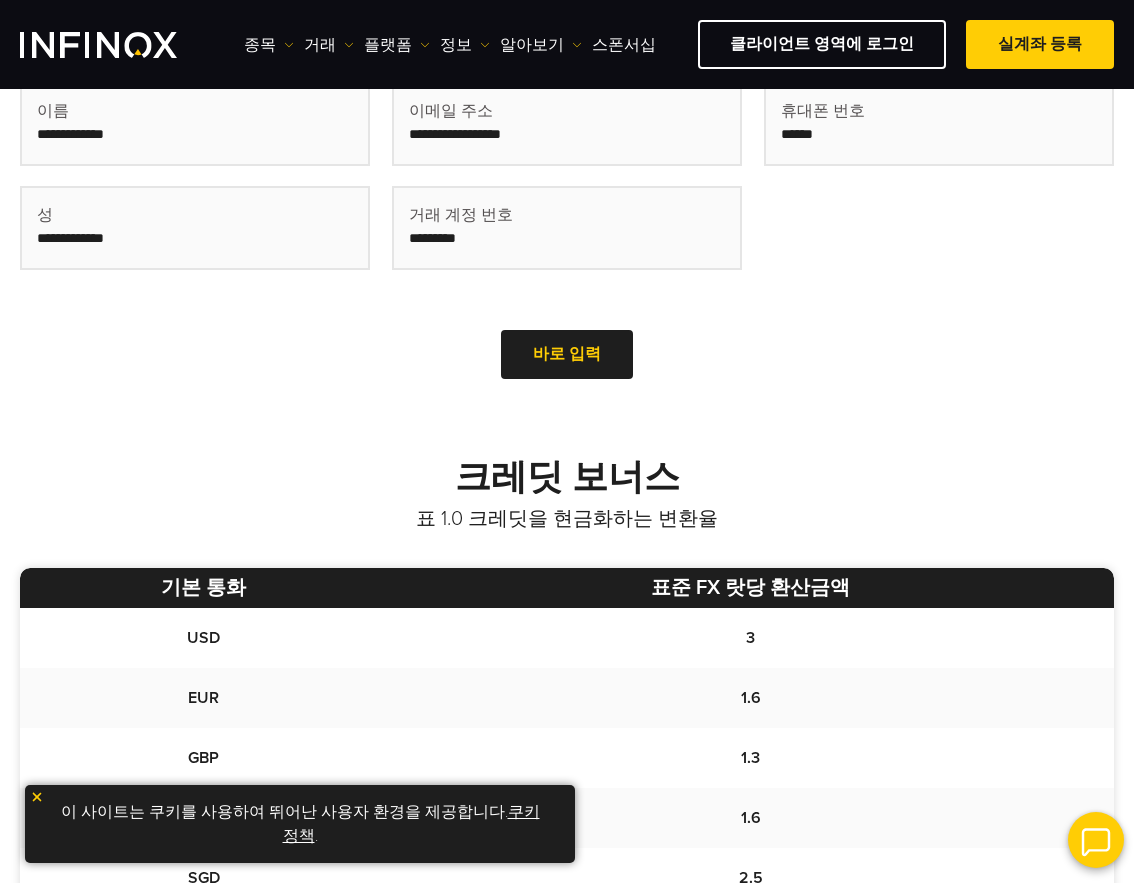 scroll, scrollTop: 700, scrollLeft: 0, axis: vertical 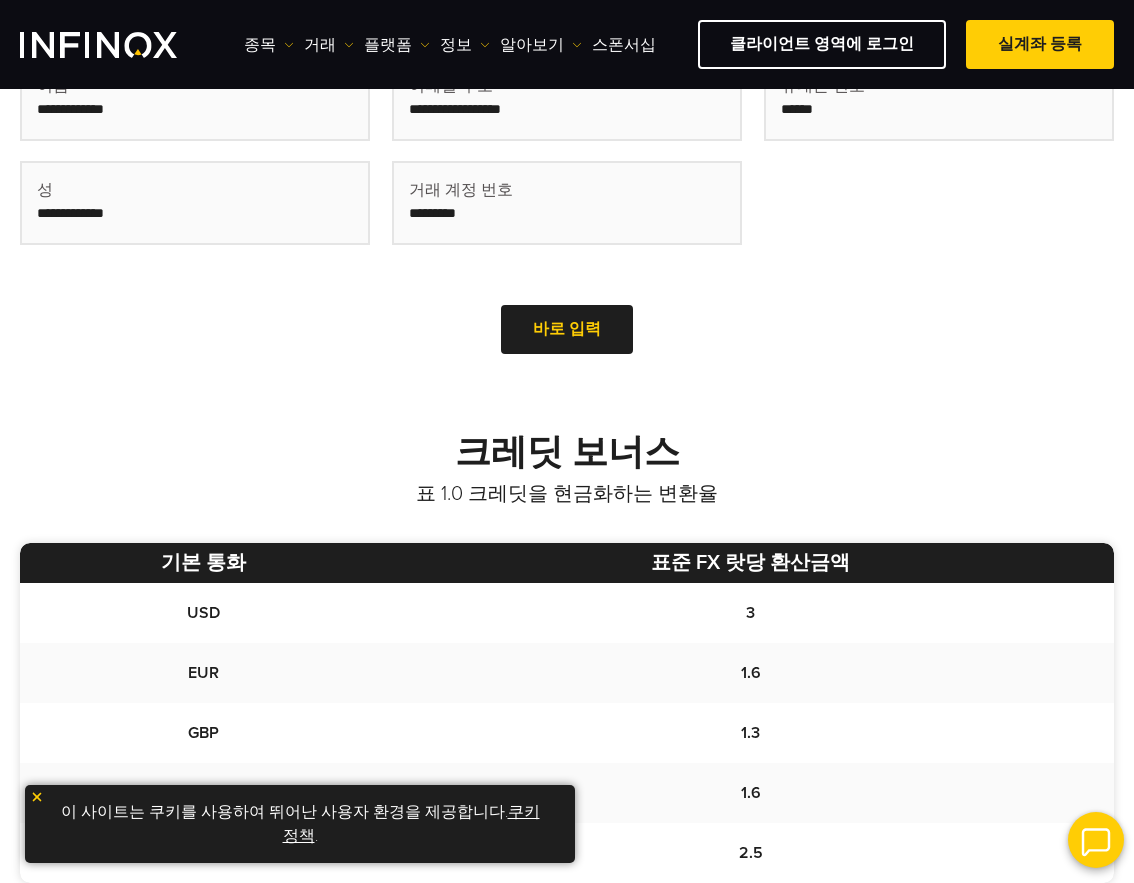 click at bounding box center [37, 797] 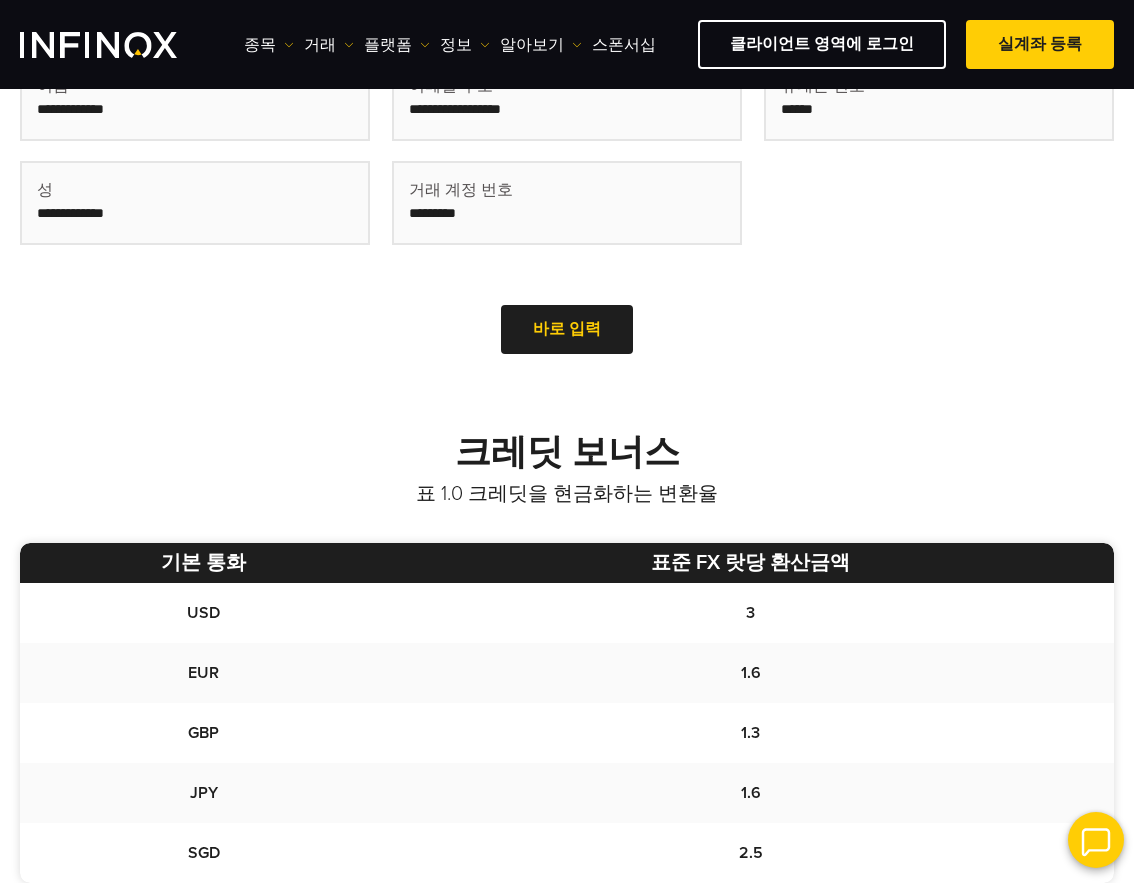 click on "대회에 참가하려면 트레이딩 계정이 있어야 합니다.
거래 계좌를 만들지 않았다면  계좌 개설 링크 를 클릭하여 등록하고 거래 계좌를 발급받은 후 다시 가입을 시도해 보시기 바랍니다.
First Name (Required) Last Name (Required) Email (Required)
Trading Account number (Required) Time Phone [PHONE] This field is for validation purposes and should be left unchanged.
******
이름 이름 성 성" at bounding box center [567, 121] 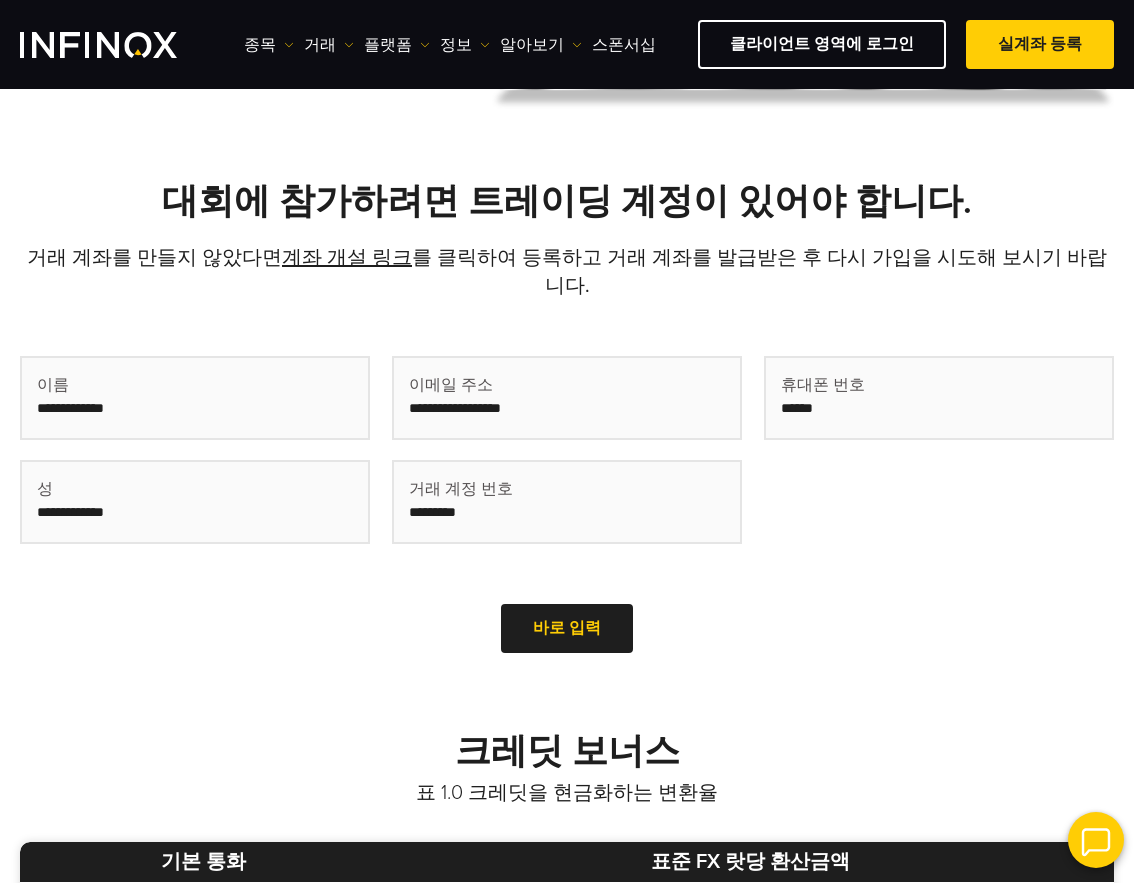 scroll, scrollTop: 400, scrollLeft: 0, axis: vertical 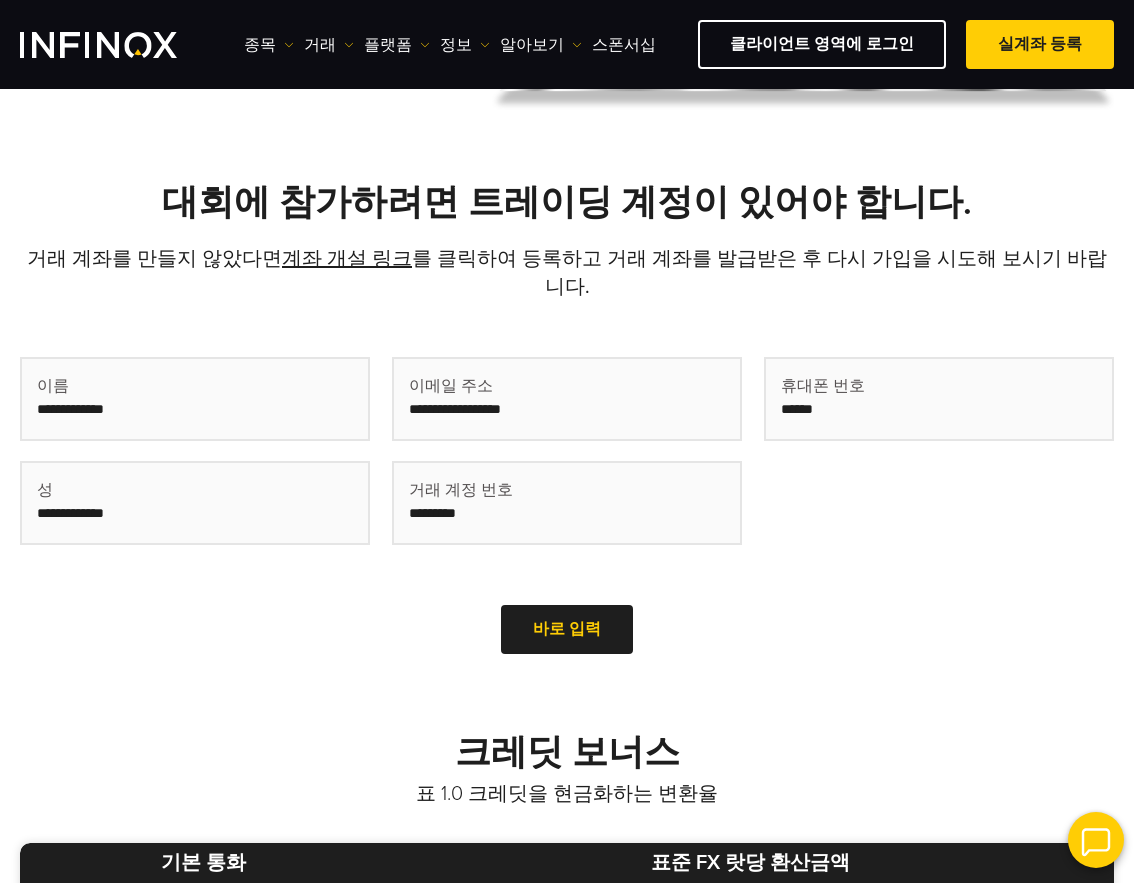 click on "휴대폰 번호
올바른 휴대폰 번호를 입력" at bounding box center [939, 461] 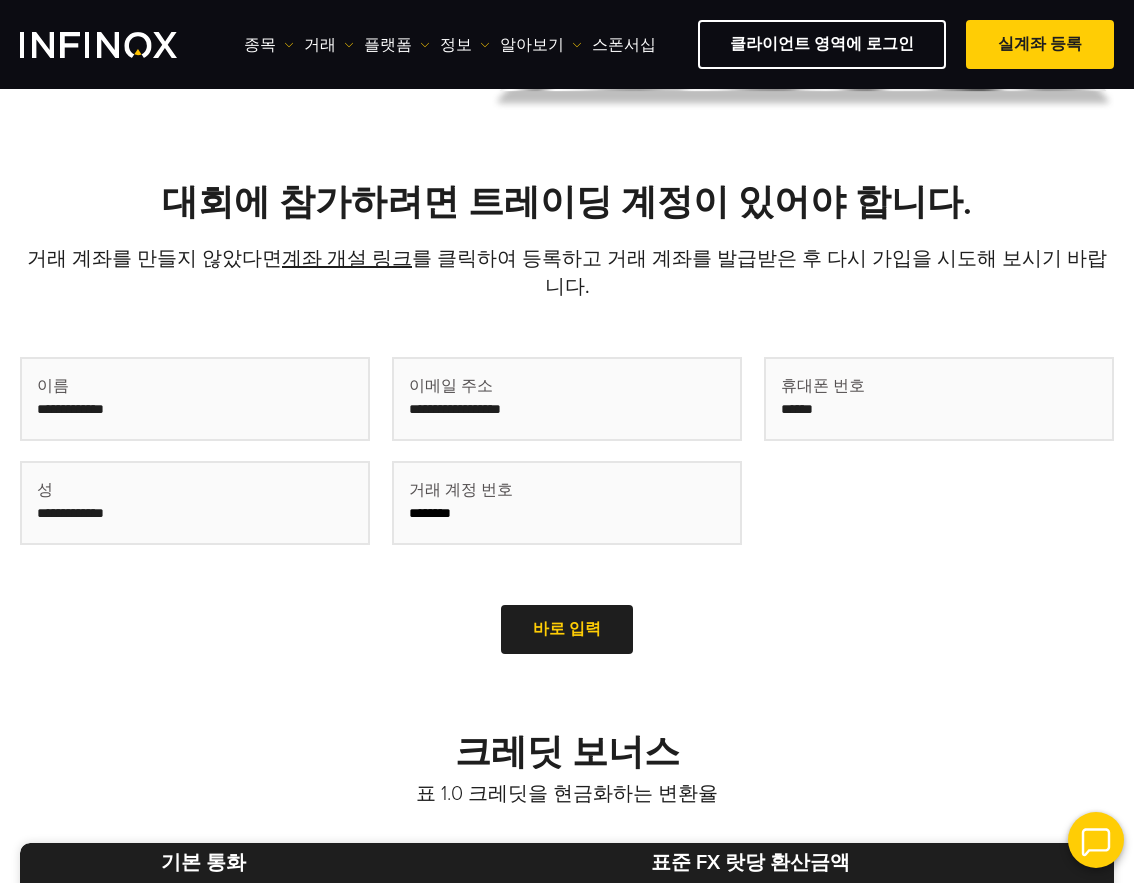 type on "********" 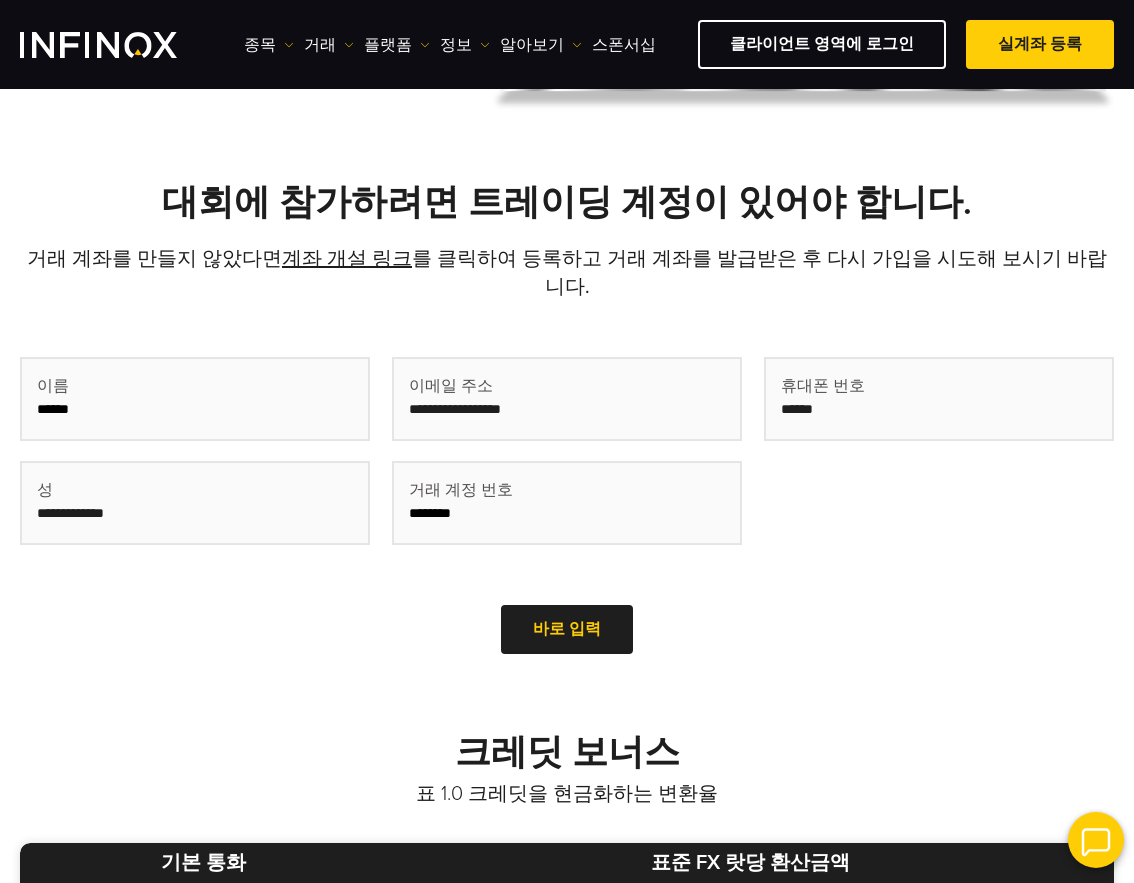type on "******" 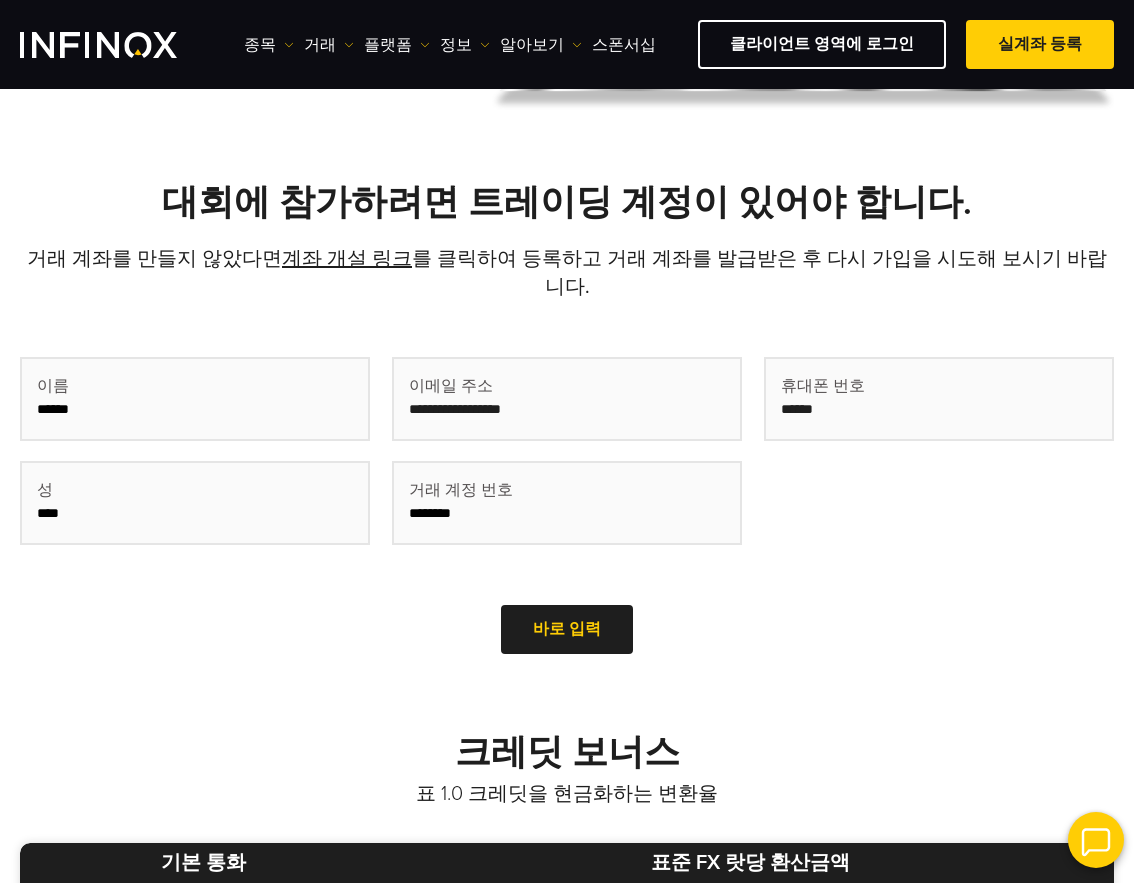 click on "***" at bounding box center (195, 503) 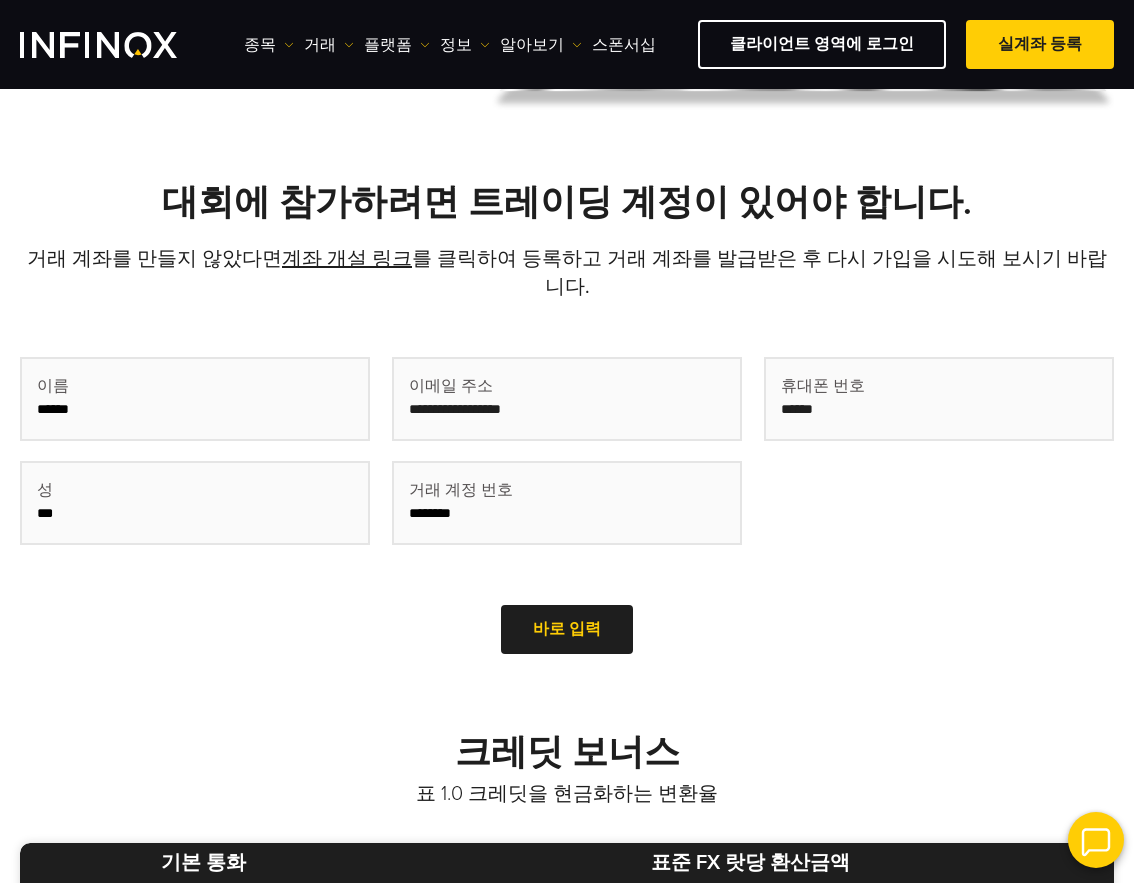 type on "***" 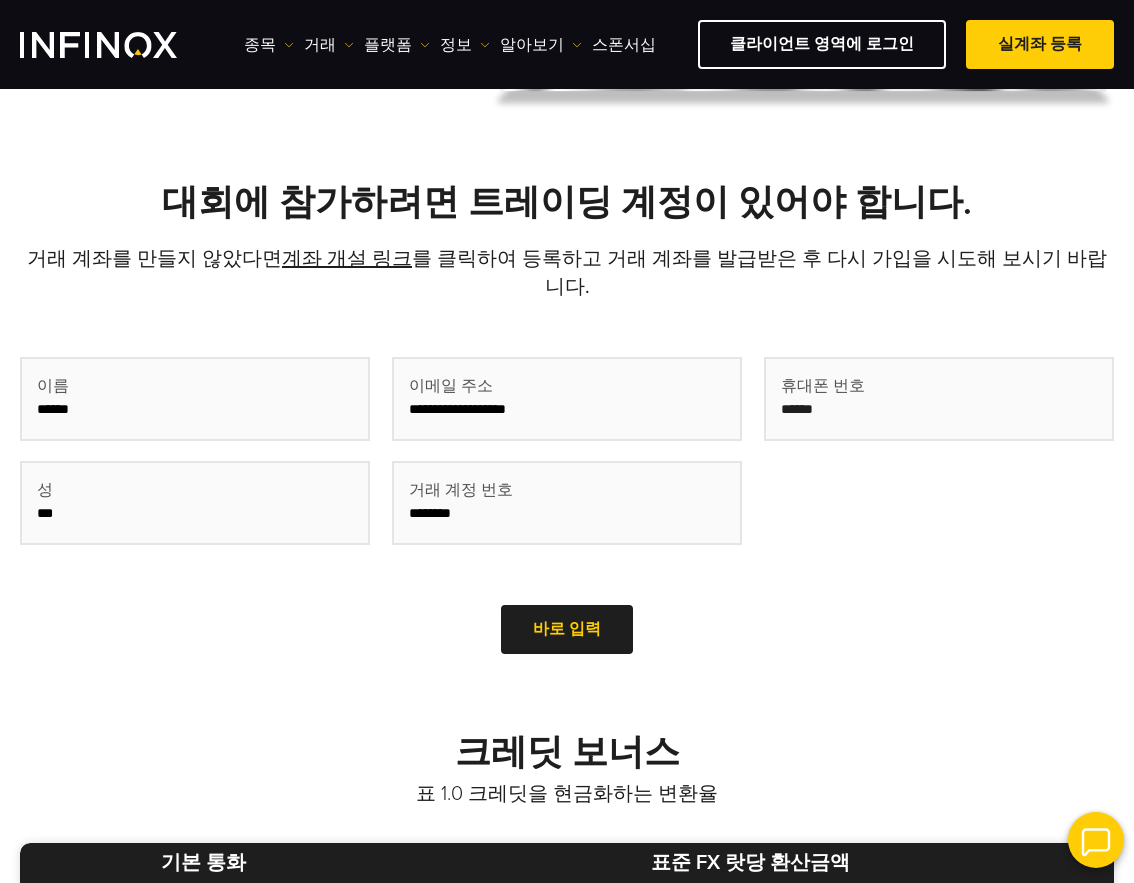 type on "**********" 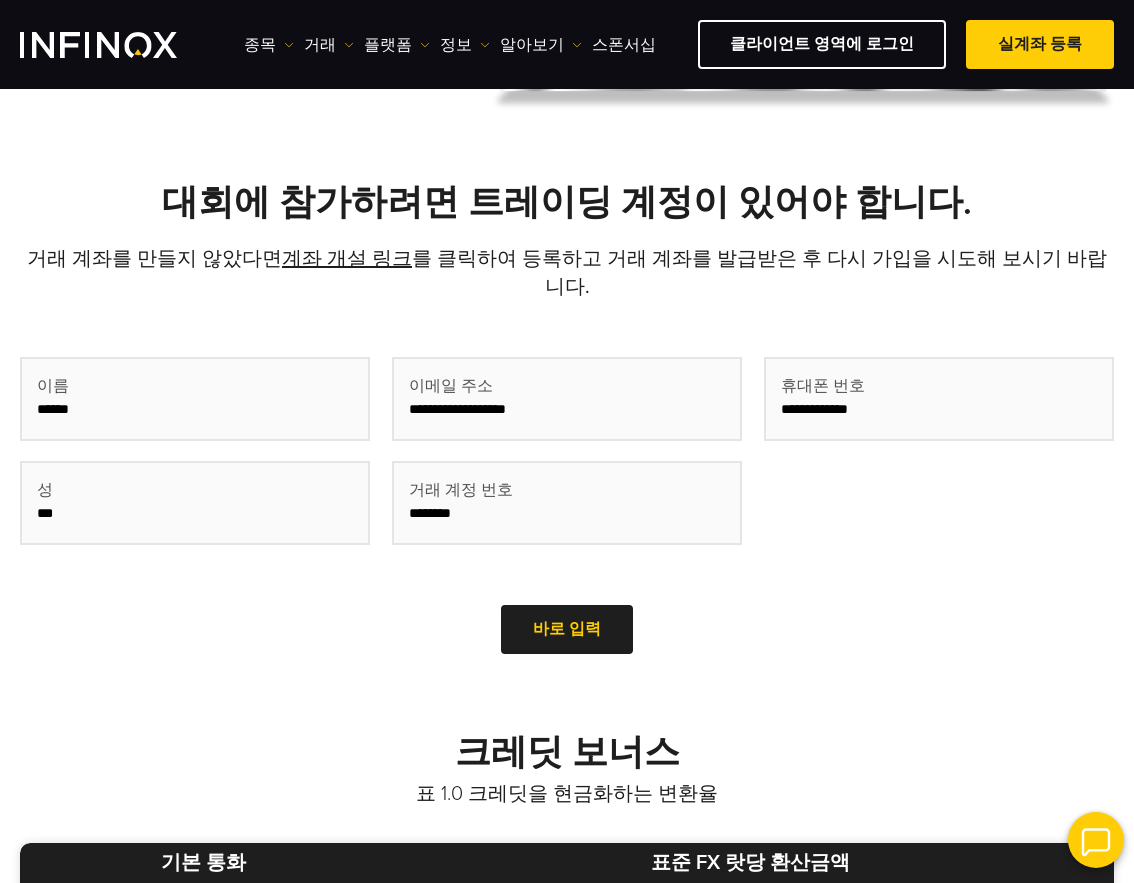 type on "**********" 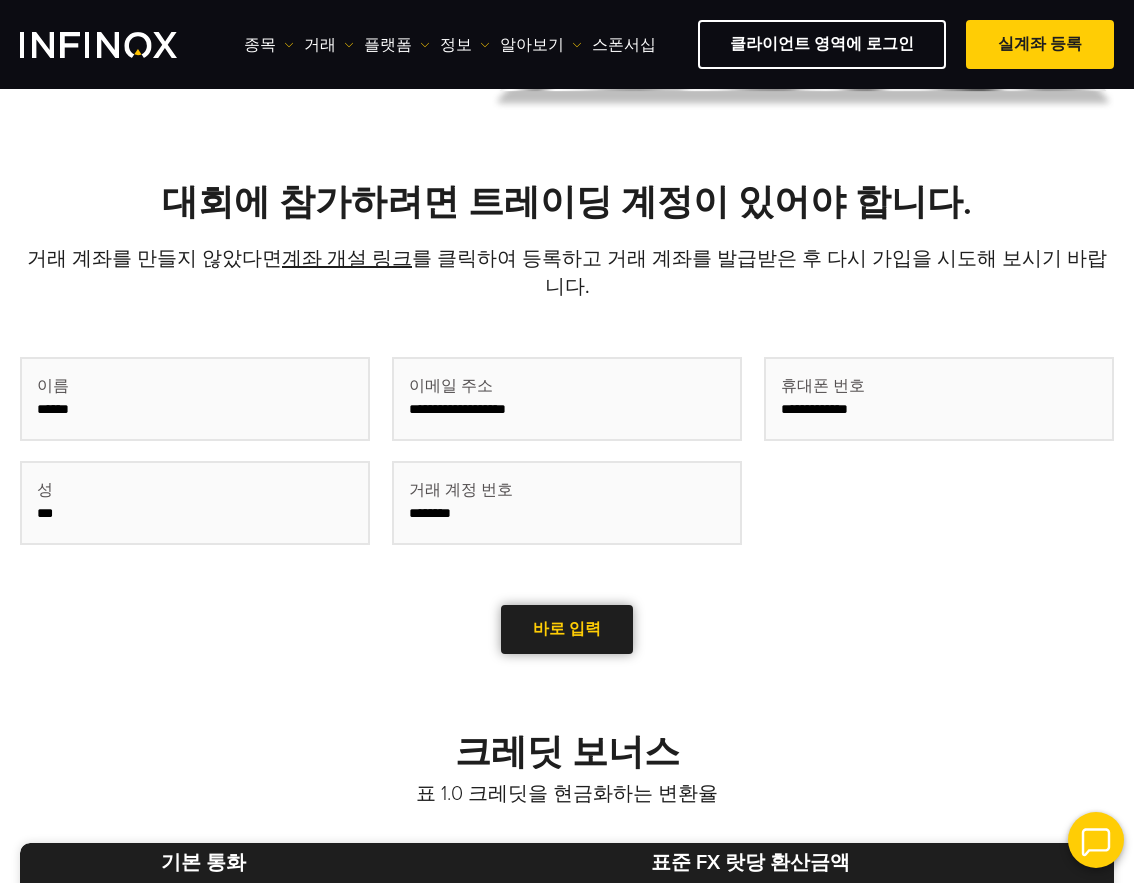 click on "바로 입력" at bounding box center [567, 629] 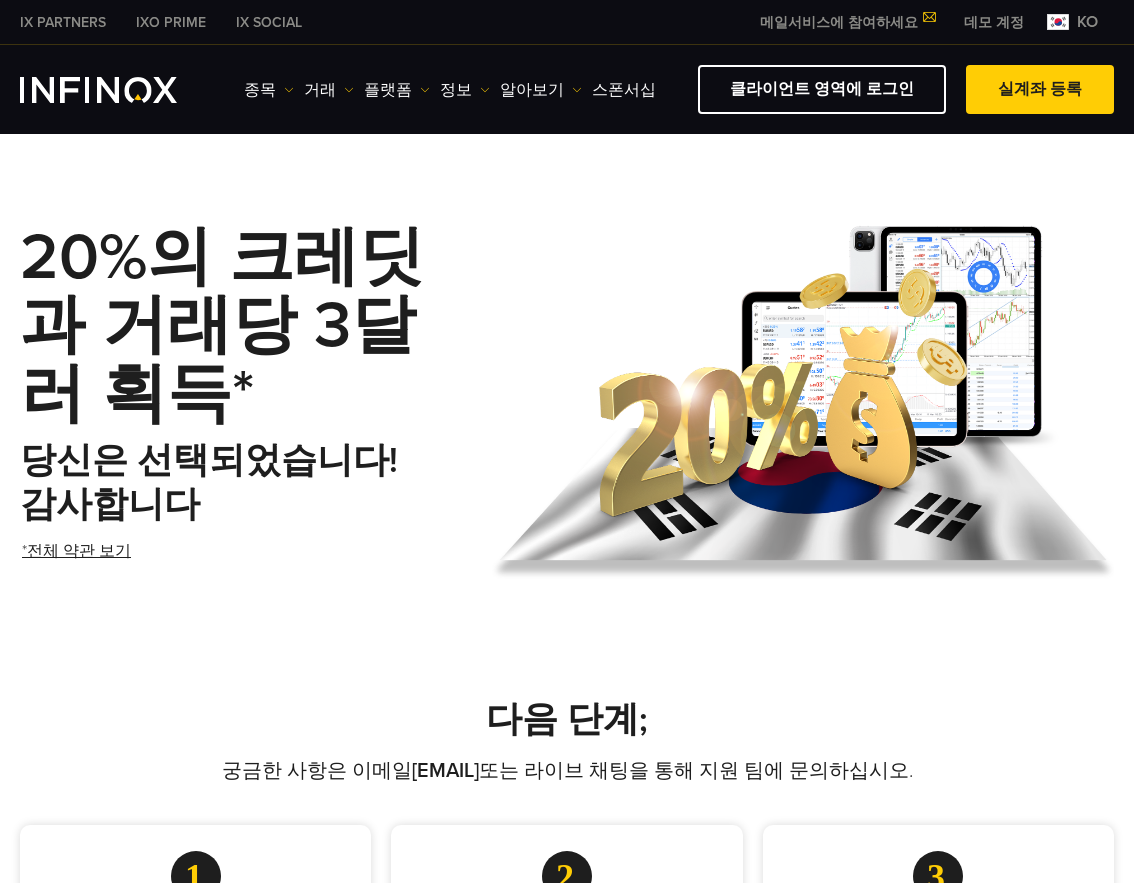 scroll, scrollTop: 0, scrollLeft: 0, axis: both 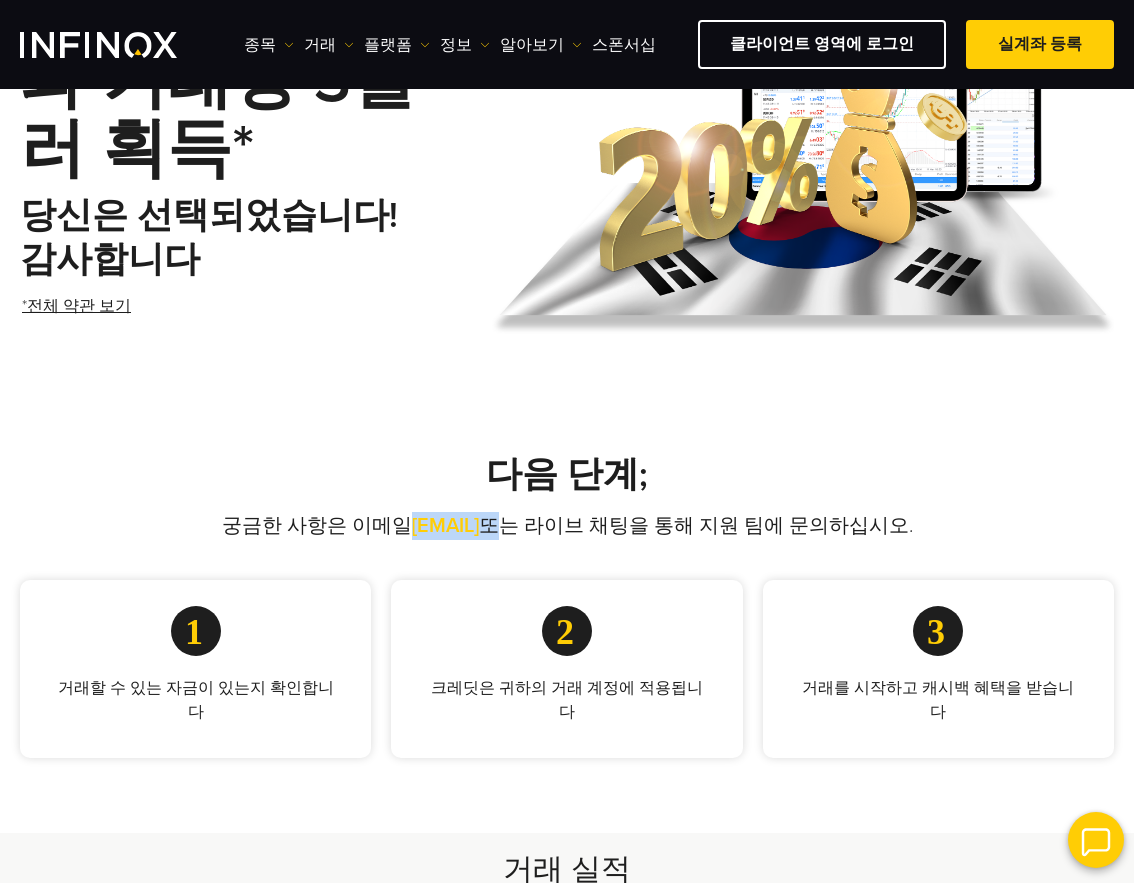 drag, startPoint x: 568, startPoint y: 526, endPoint x: 346, endPoint y: 522, distance: 222.03603 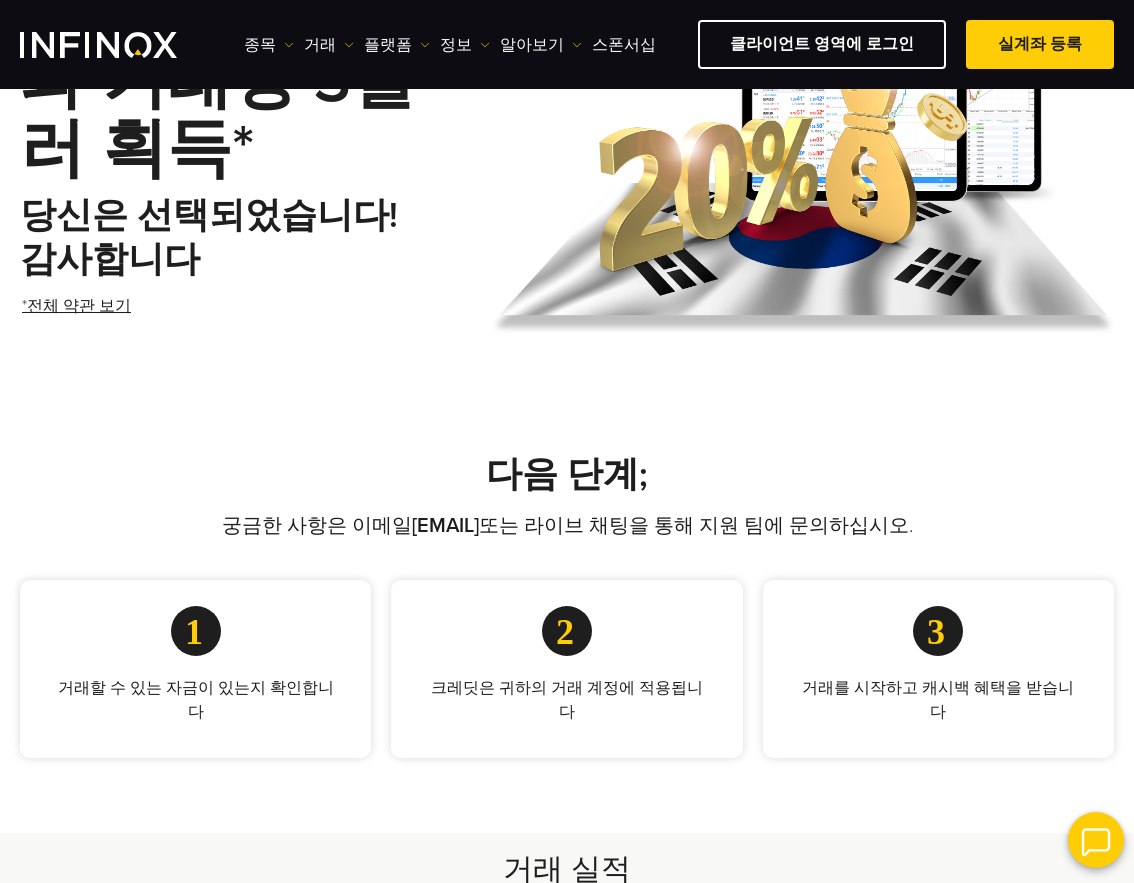 click on "궁금한 사항은 이메일  promotions@infinox.com  또는 라이브 채팅을 통해 지원 팀에 문의하십시오." at bounding box center (567, 526) 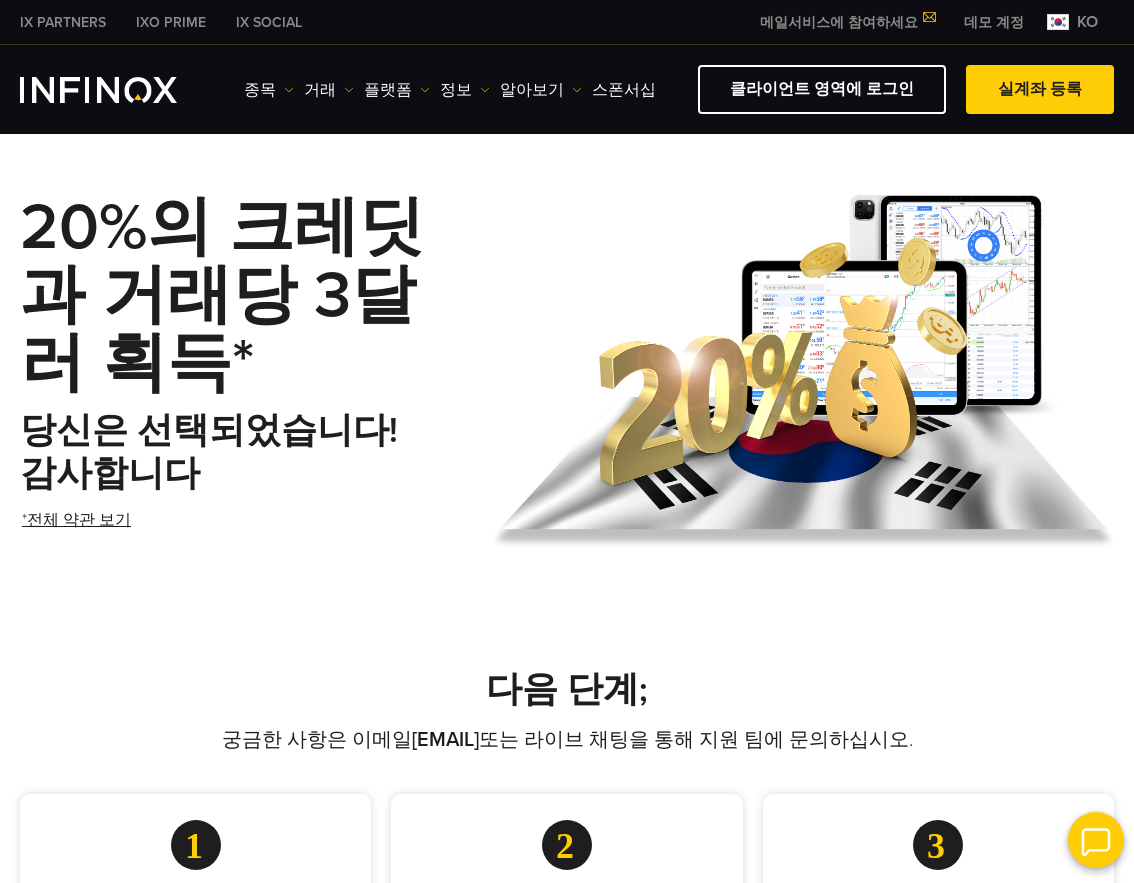 scroll, scrollTop: 0, scrollLeft: 0, axis: both 